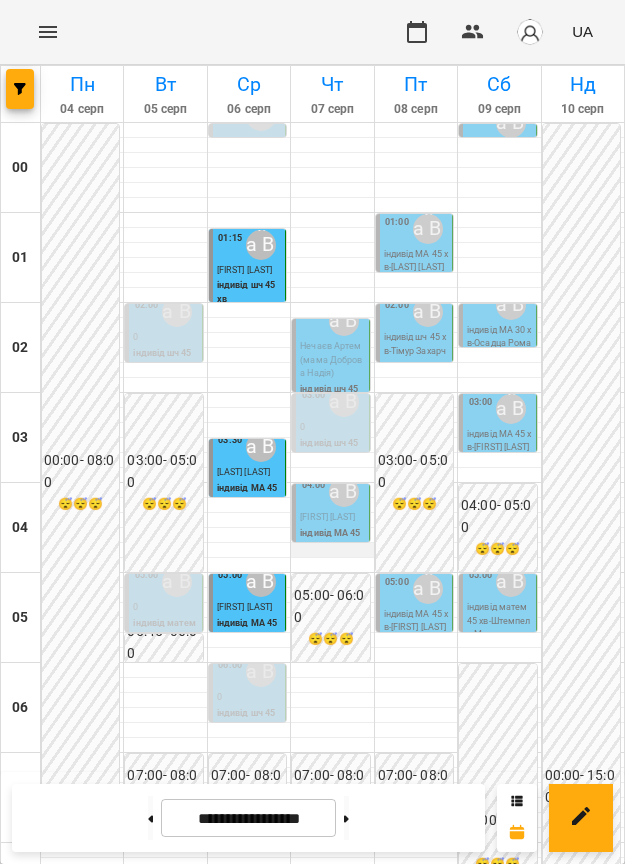 scroll, scrollTop: 0, scrollLeft: 0, axis: both 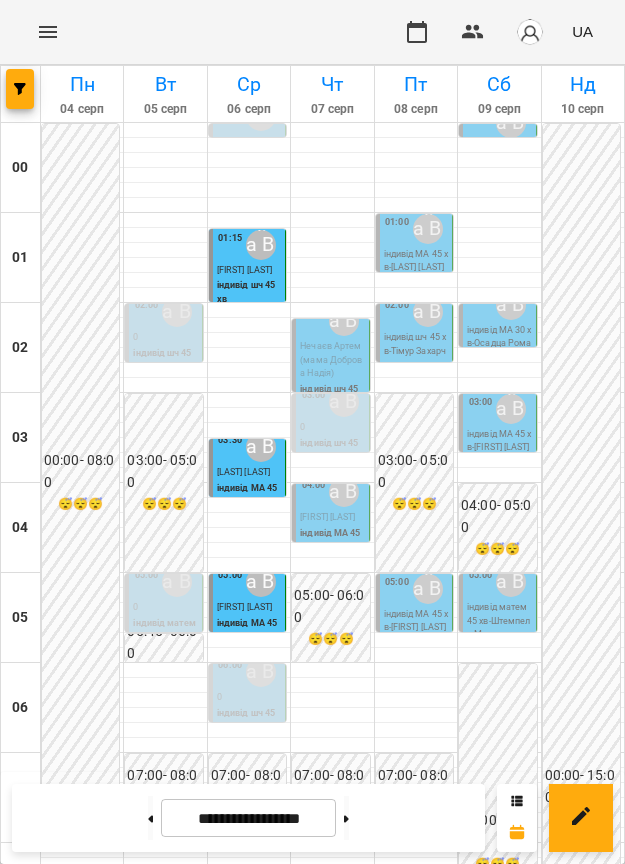 click on "[ [LAST] ]" at bounding box center (317, 967) 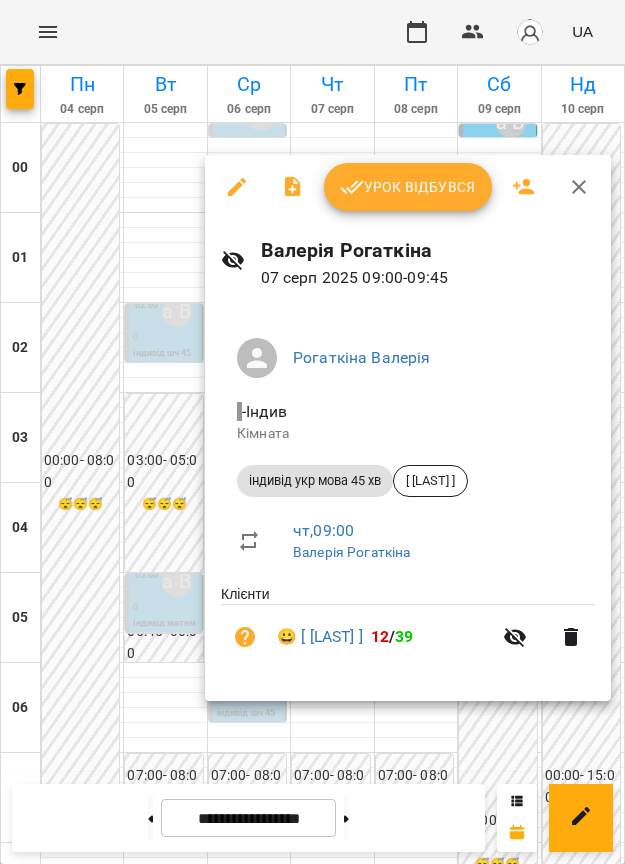 click at bounding box center [312, 432] 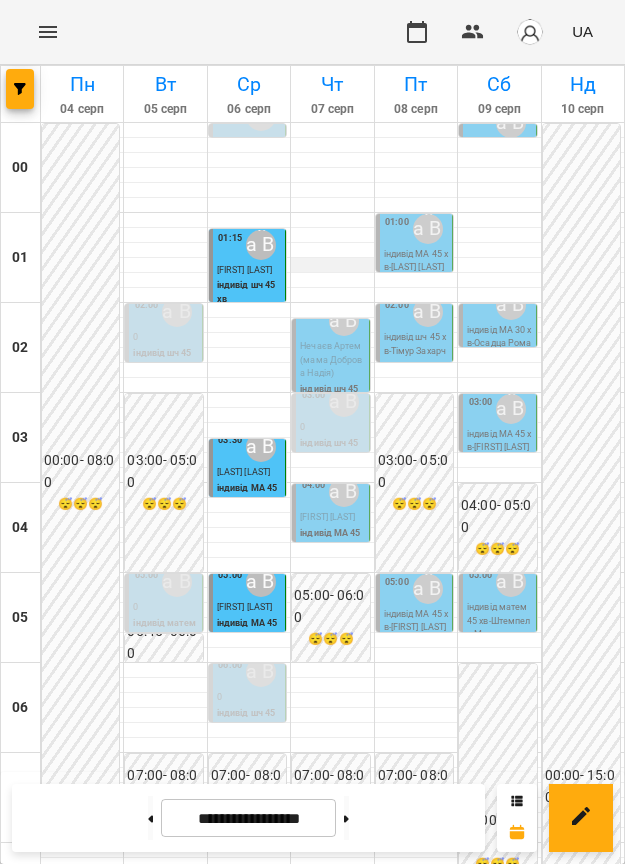 scroll, scrollTop: 9, scrollLeft: 0, axis: vertical 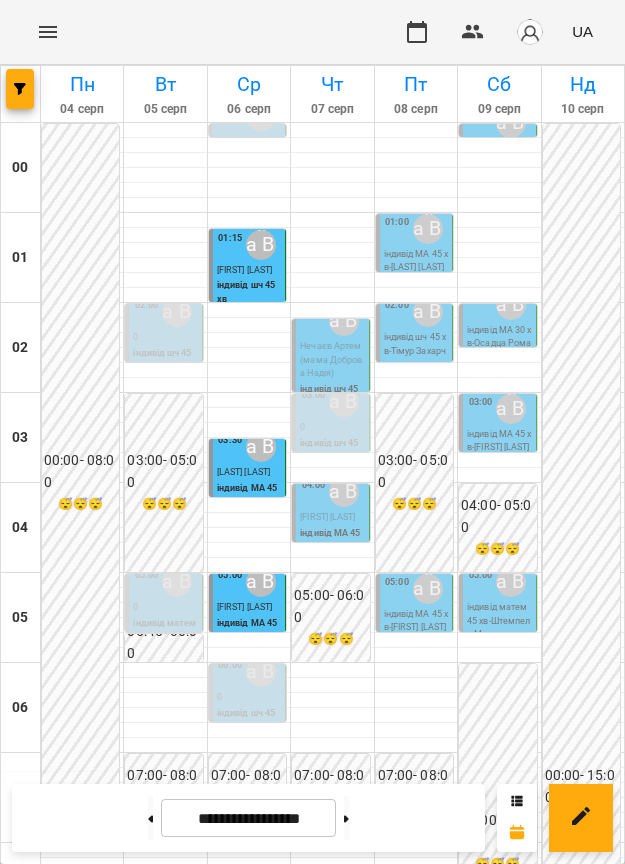 click on "Нечаєв Артем (мама Доброва Надія)" at bounding box center [331, 359] 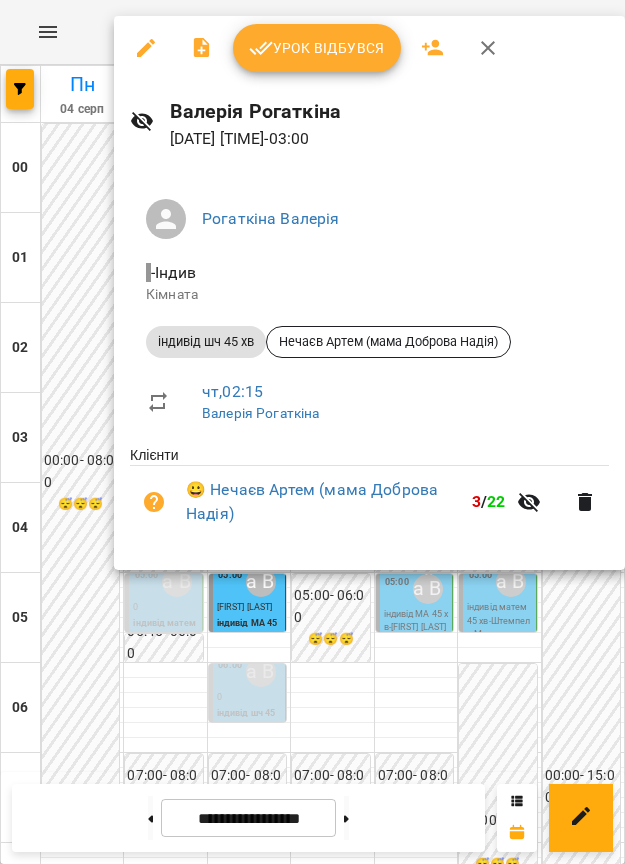 click 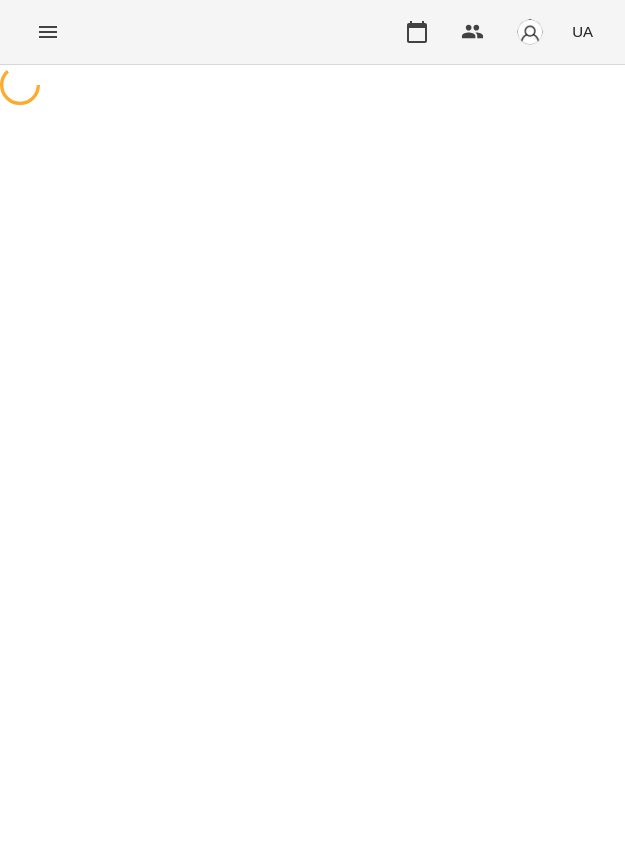 select on "**********" 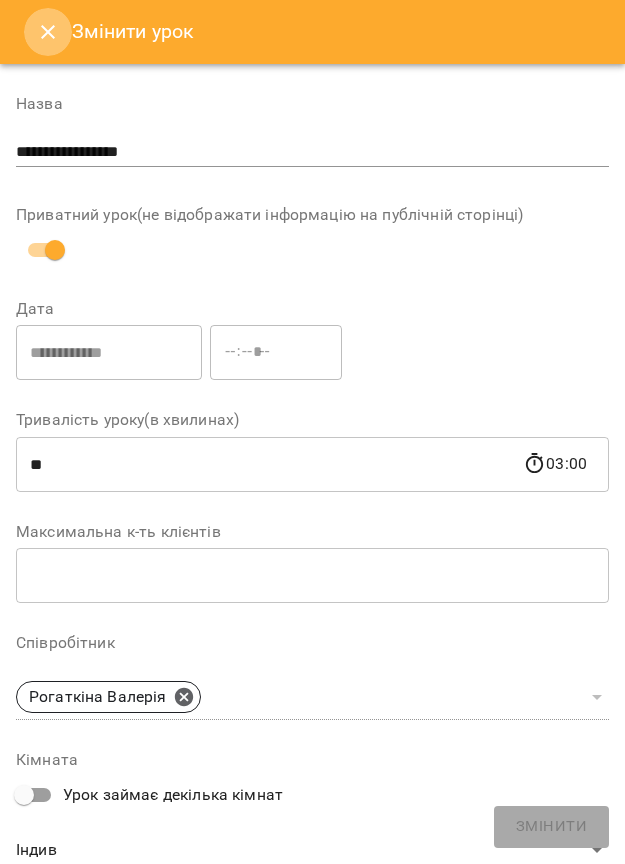 click at bounding box center [48, 32] 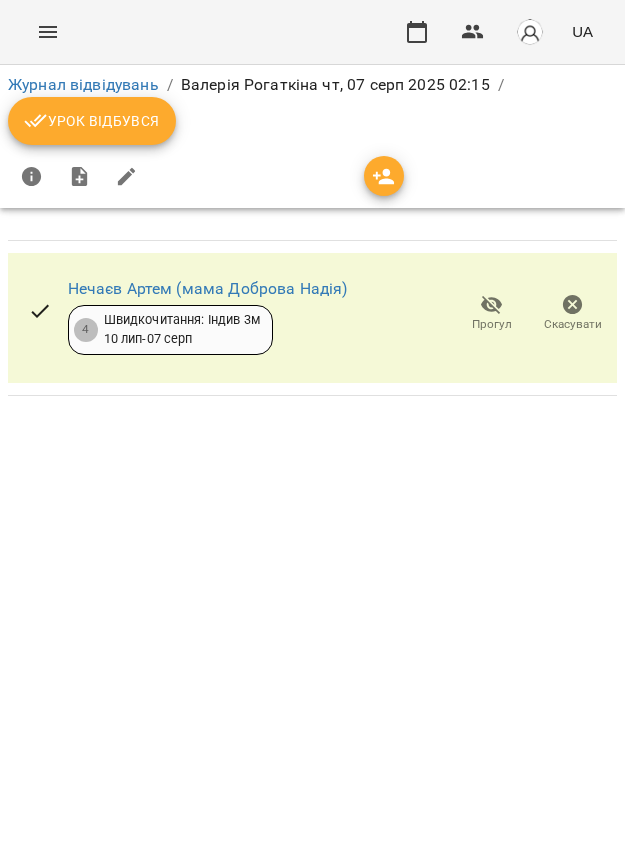 click on "Урок відбувся" at bounding box center (92, 121) 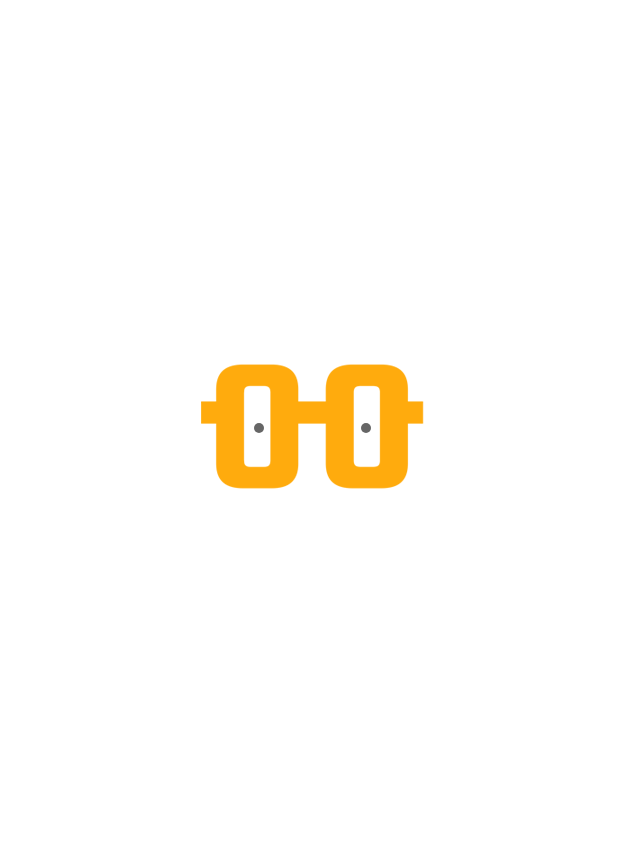 scroll, scrollTop: 0, scrollLeft: 0, axis: both 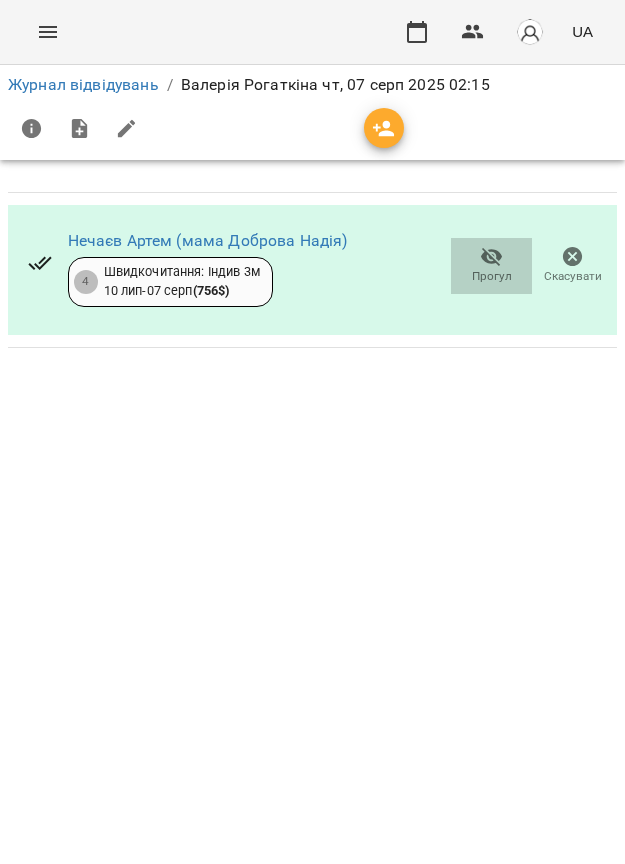 click 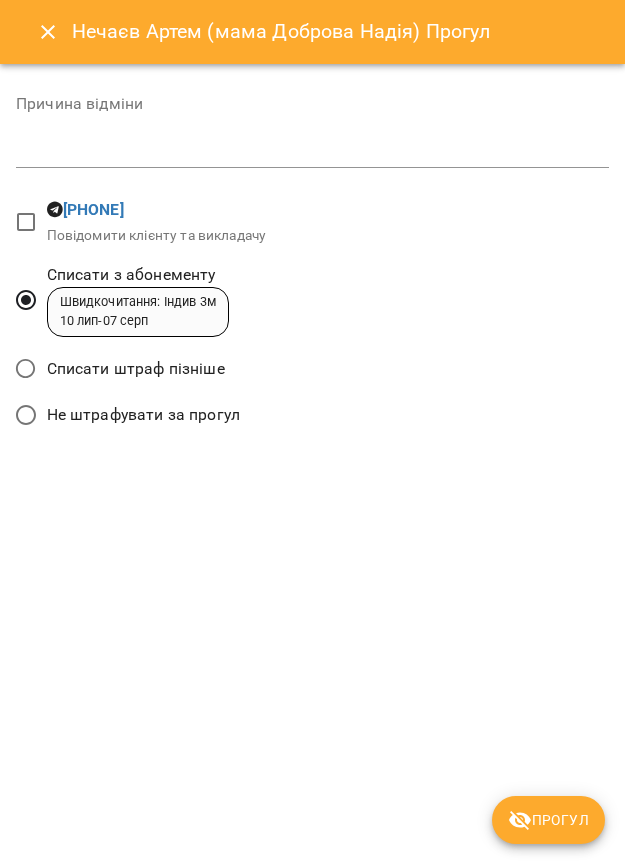 click 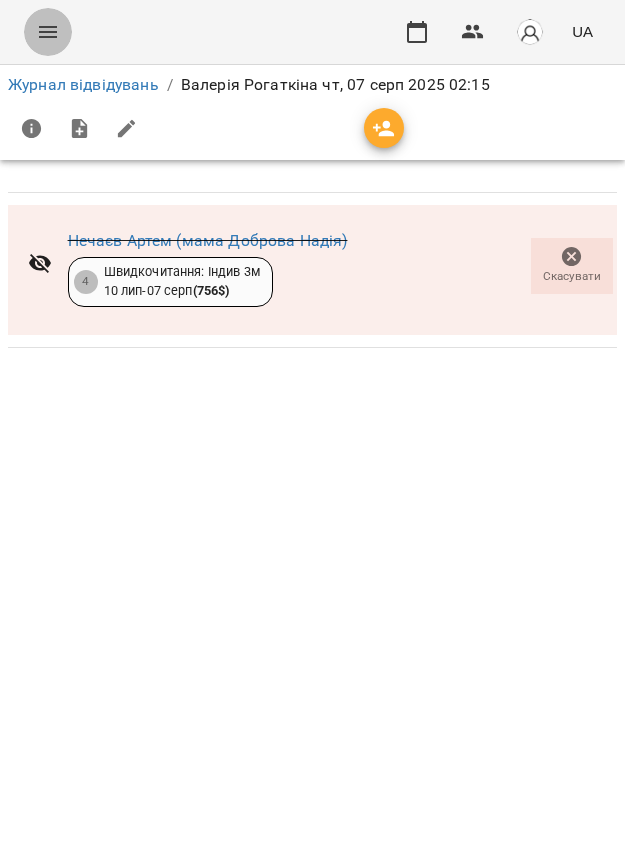 click 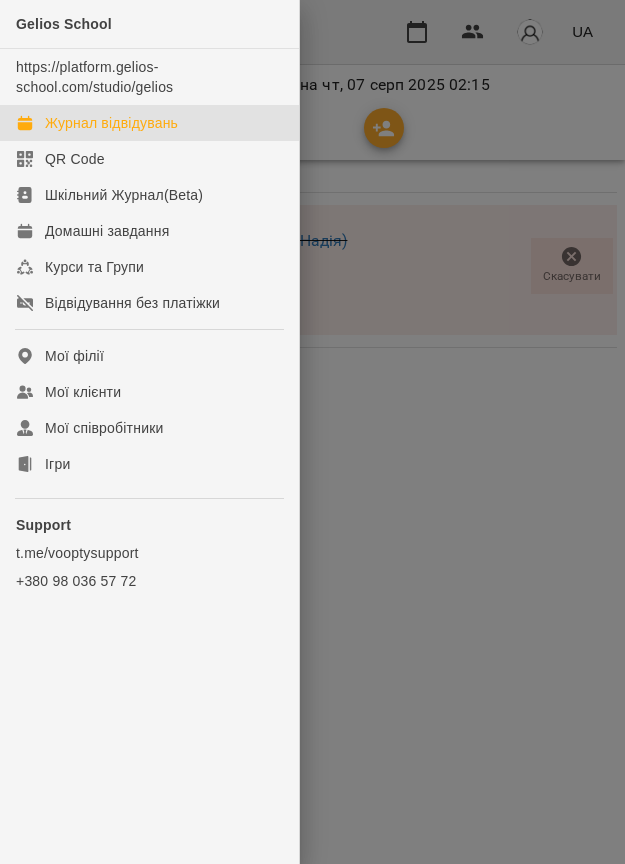 click on "Журнал відвідувань" at bounding box center [111, 123] 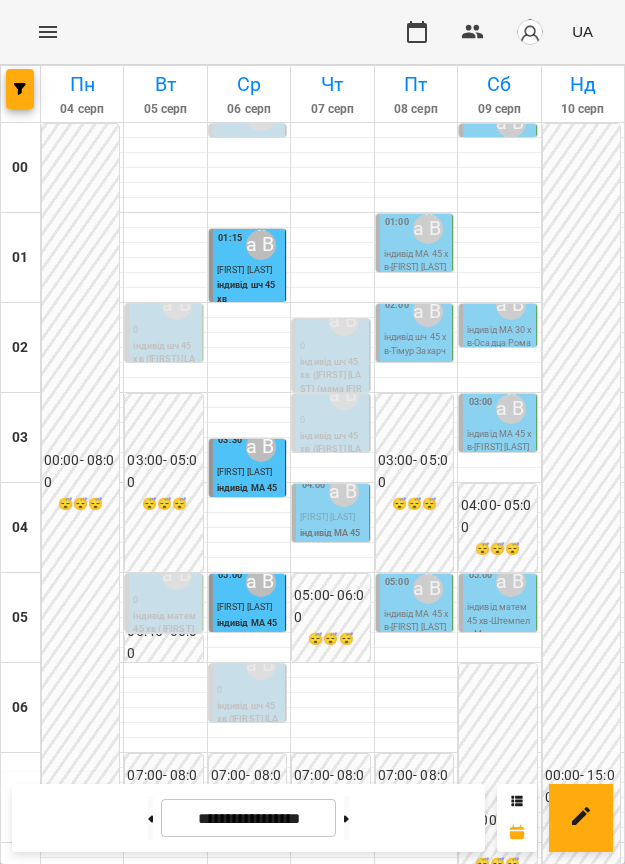 click on "Рогаткіна Валерія" at bounding box center [344, 492] 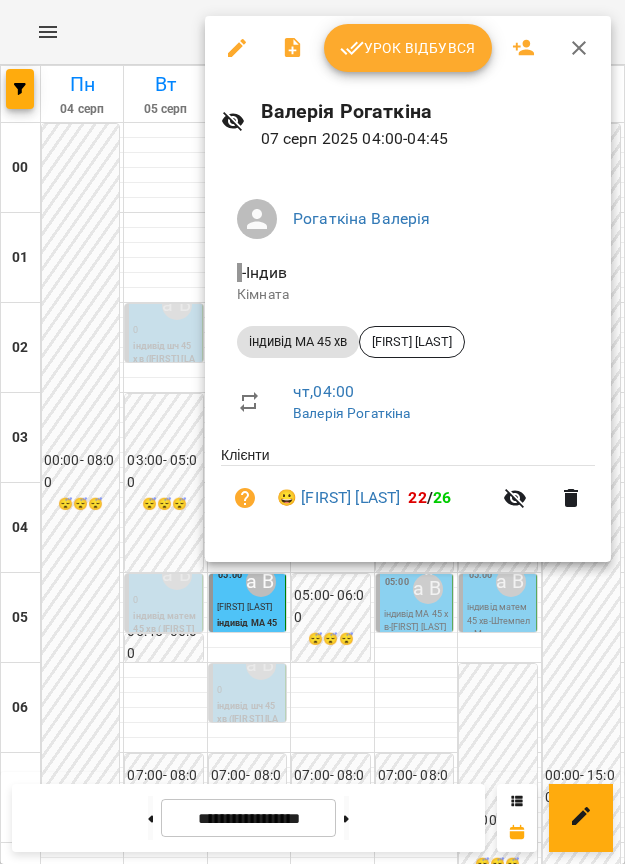 click at bounding box center [312, 432] 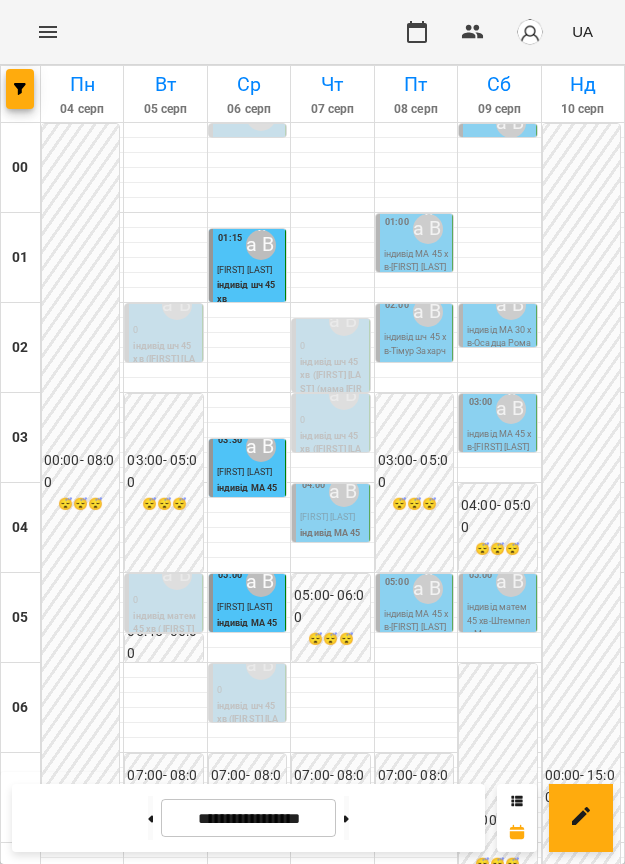 scroll, scrollTop: 1509, scrollLeft: 0, axis: vertical 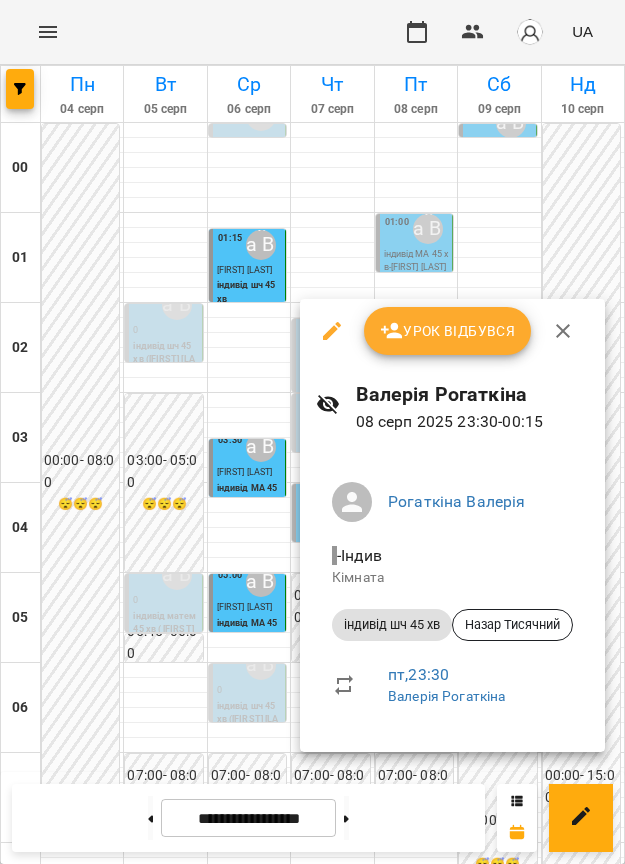 click 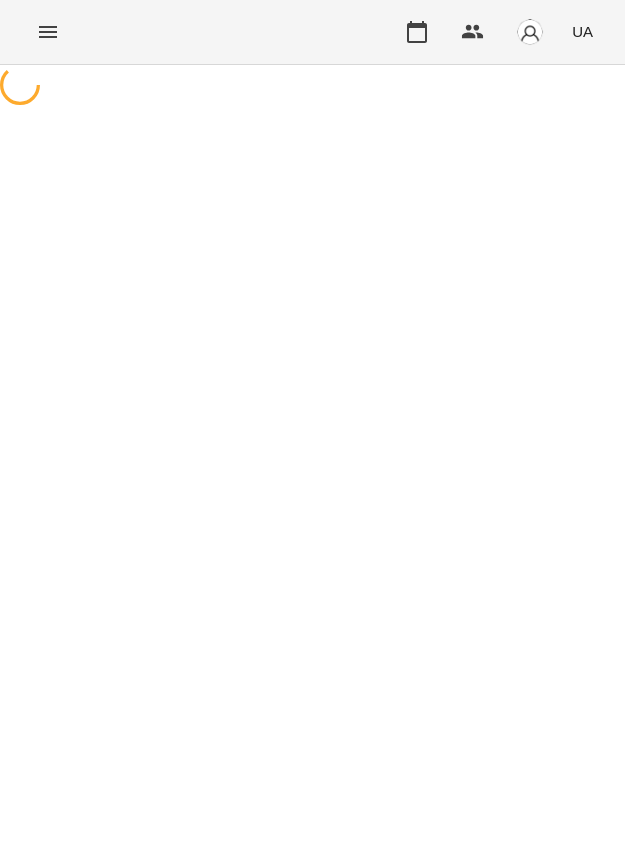 select on "**********" 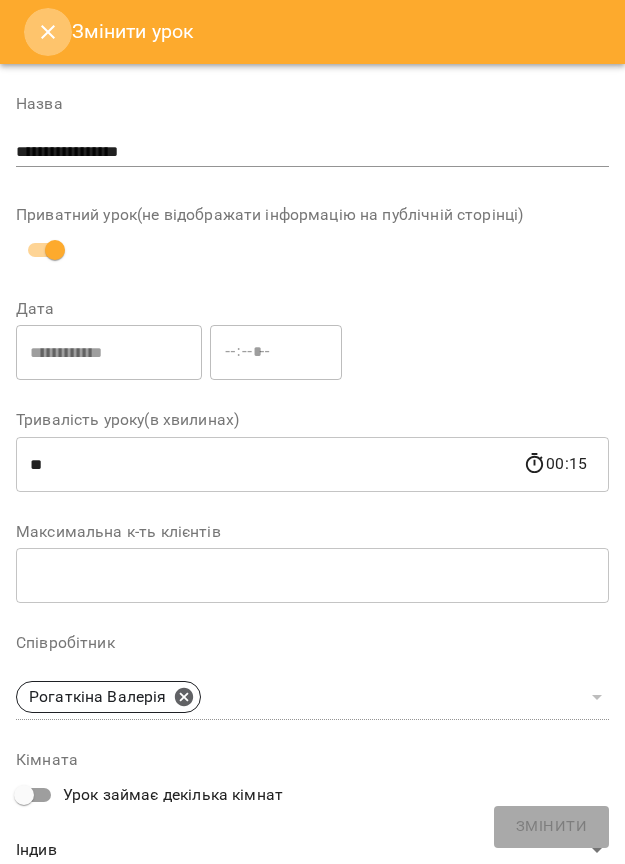 click 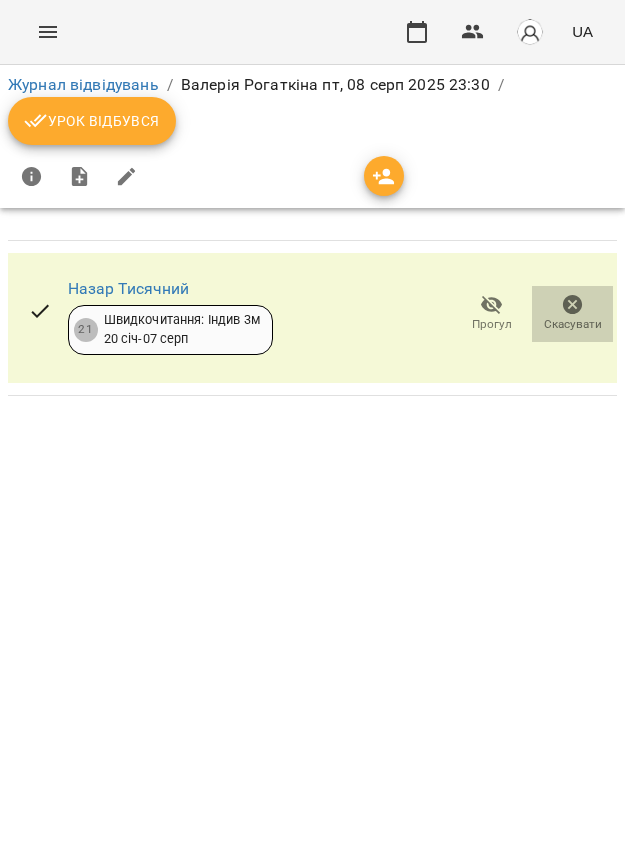 click on "Скасувати" at bounding box center [573, 324] 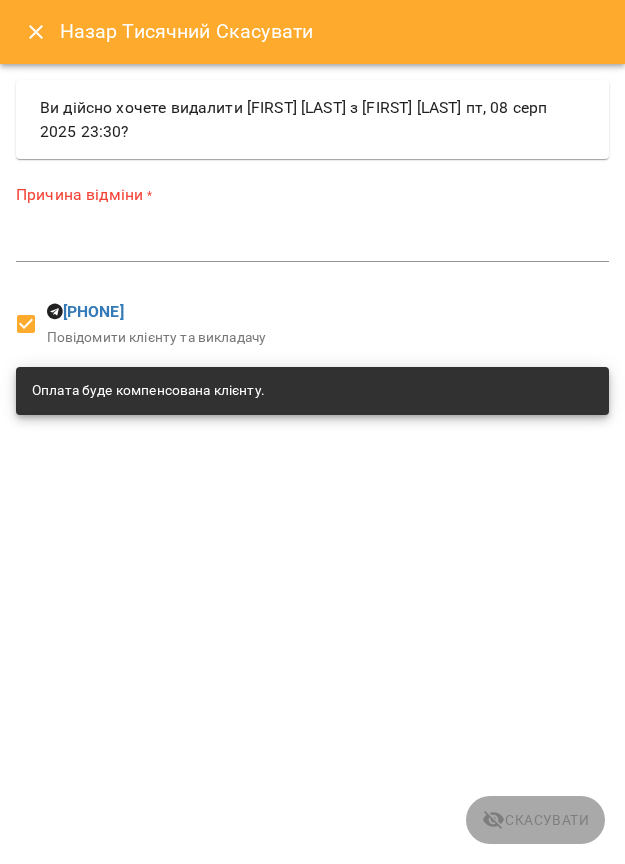 click at bounding box center [312, 245] 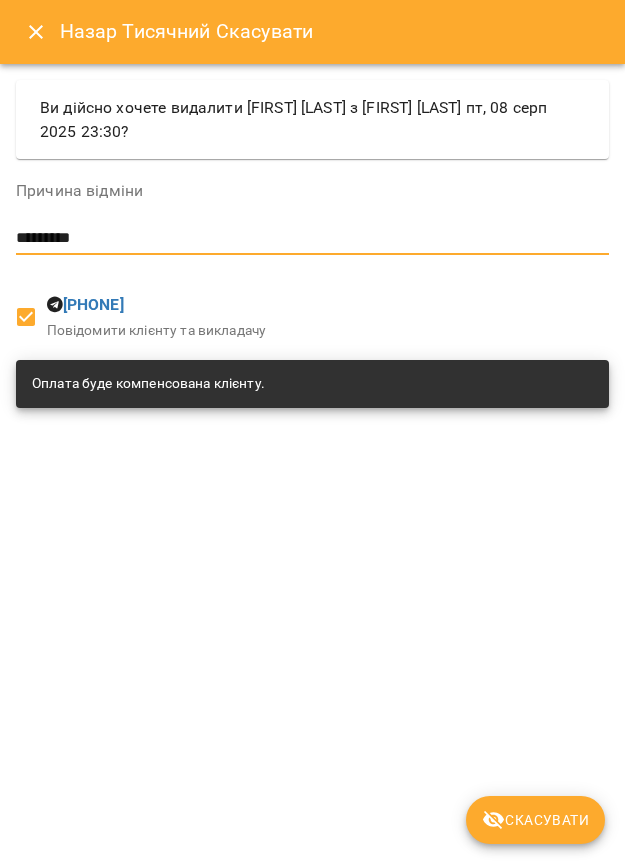 type on "*********" 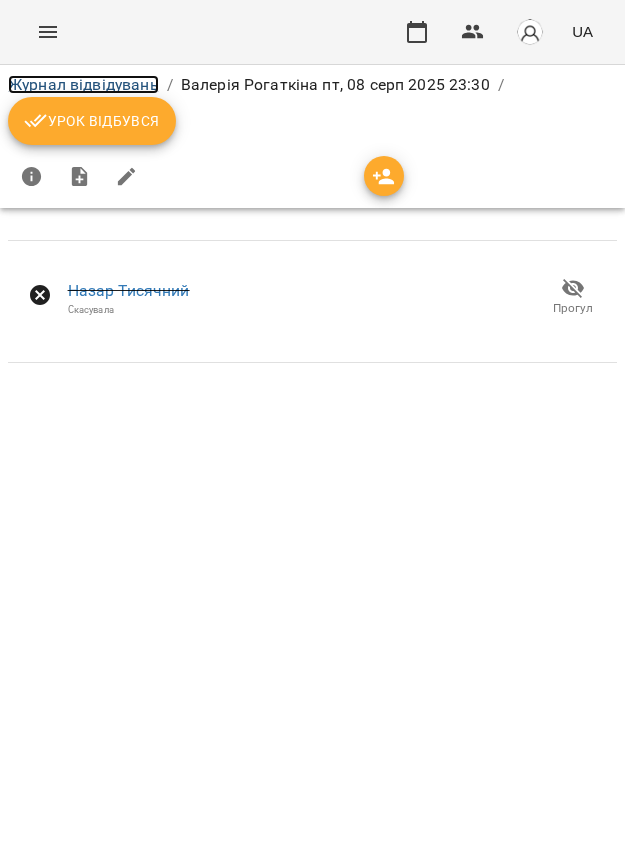 click on "Журнал відвідувань" at bounding box center (83, 84) 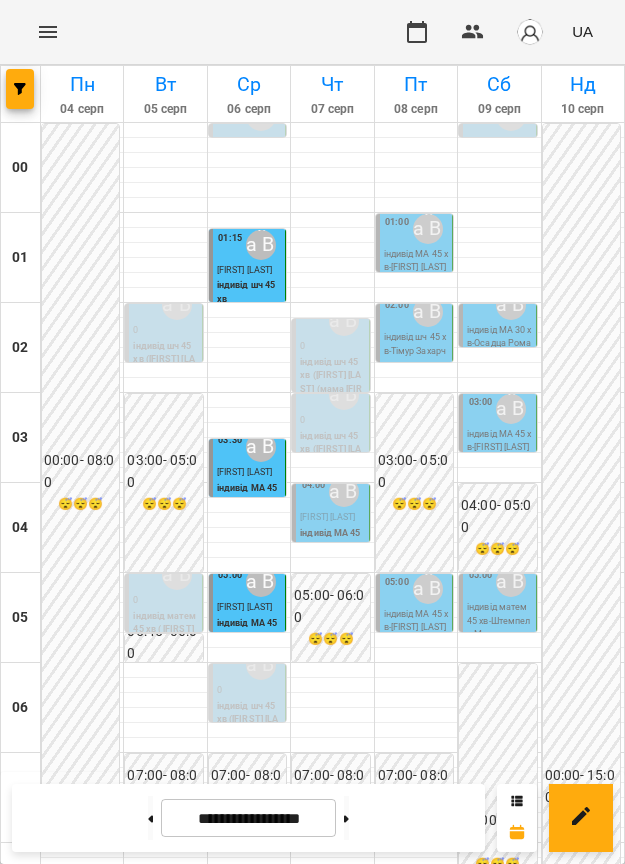 scroll, scrollTop: 500, scrollLeft: 0, axis: vertical 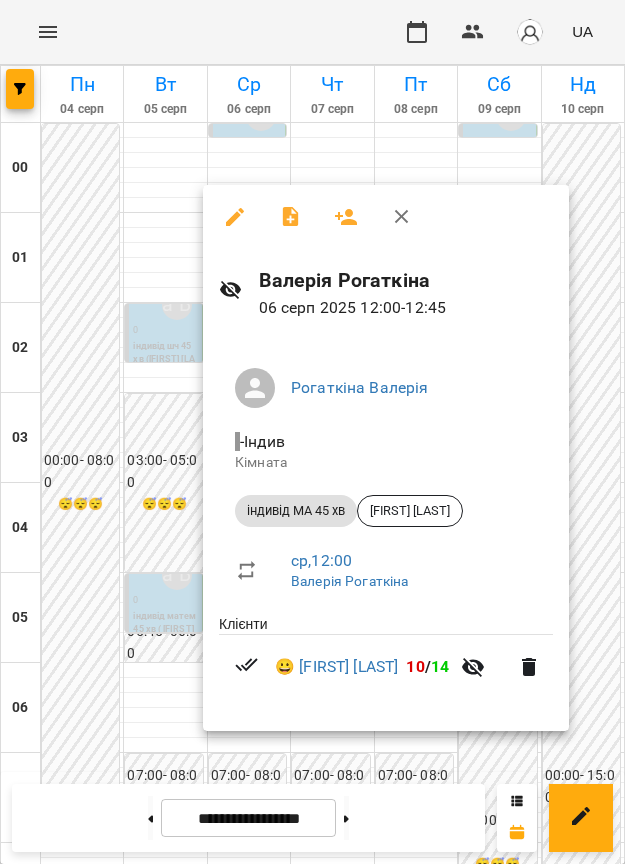 click 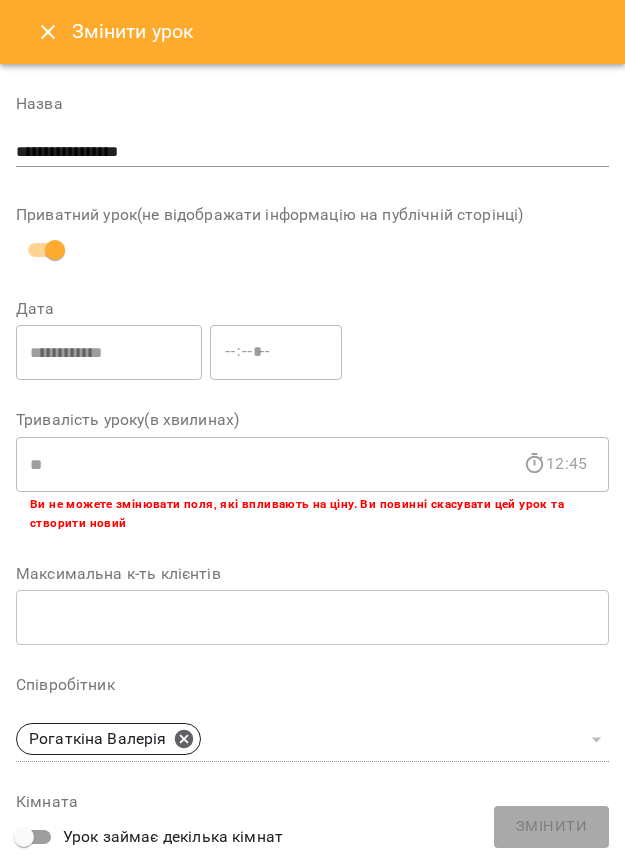 click 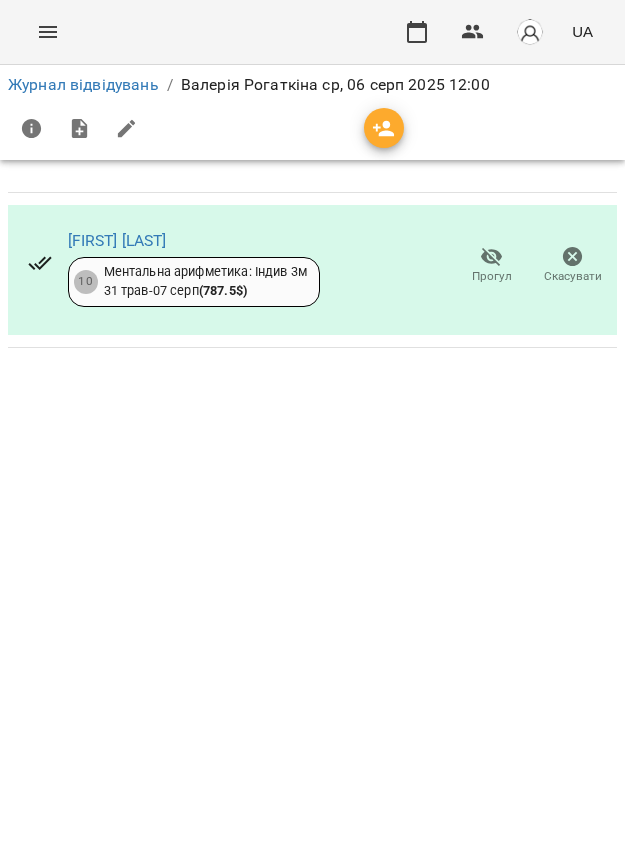 click 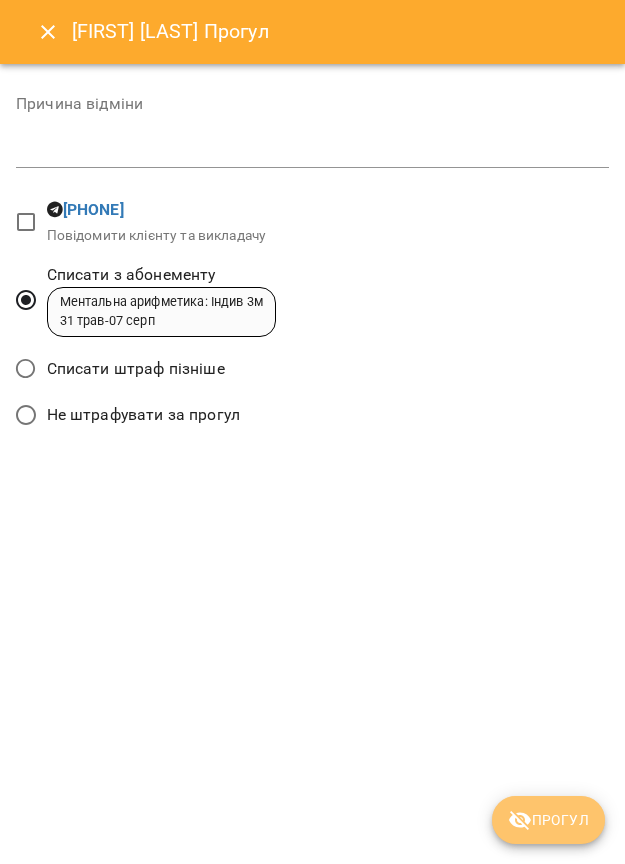 click on "Прогул" at bounding box center (548, 820) 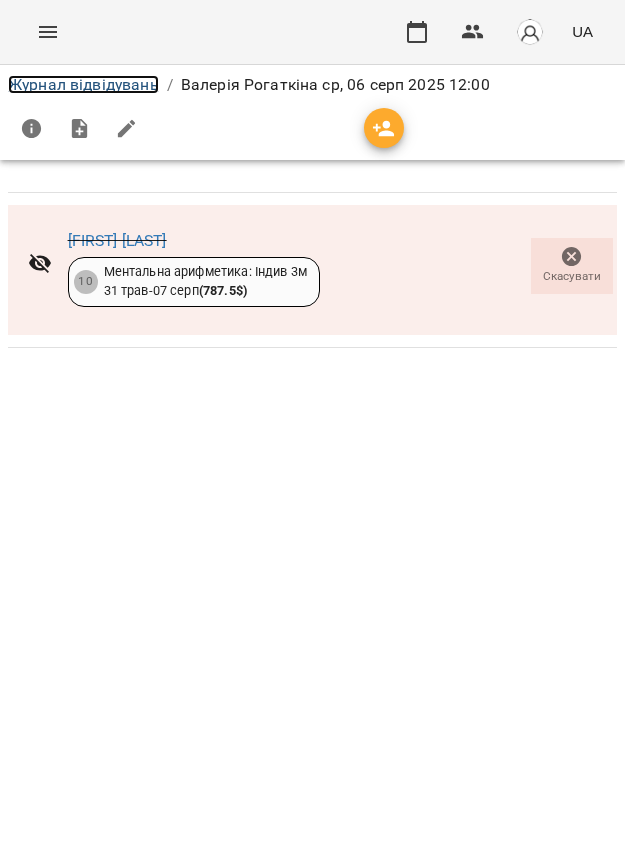 click on "Журнал відвідувань" at bounding box center [83, 84] 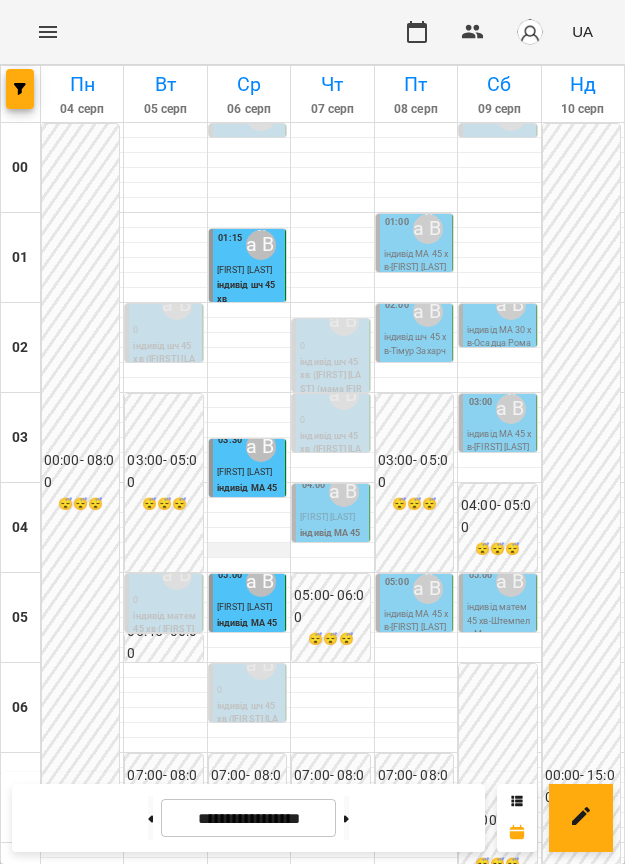scroll, scrollTop: 1509, scrollLeft: 0, axis: vertical 